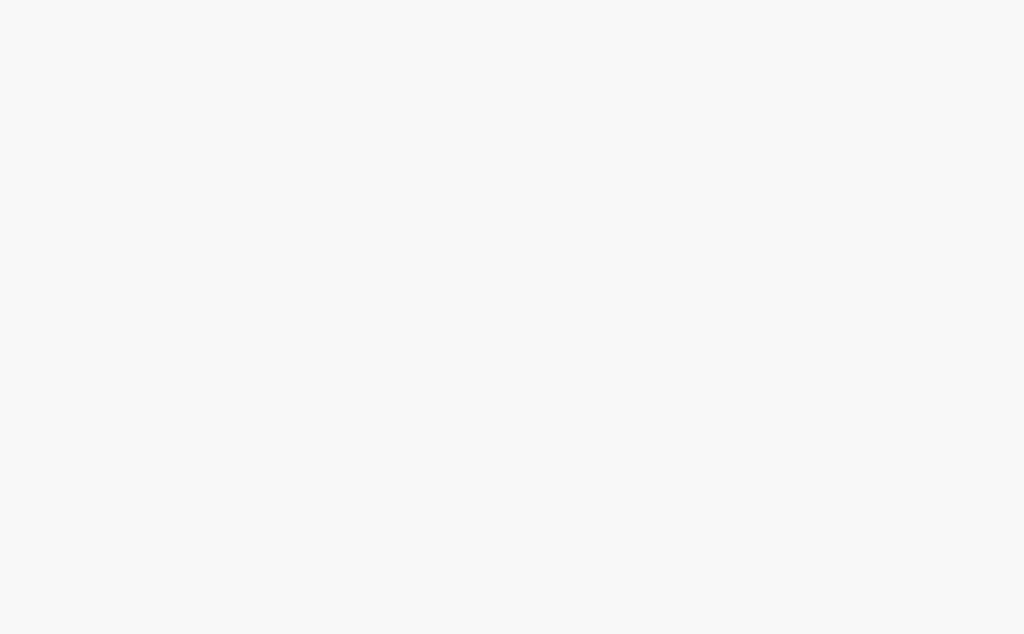 scroll, scrollTop: 0, scrollLeft: 0, axis: both 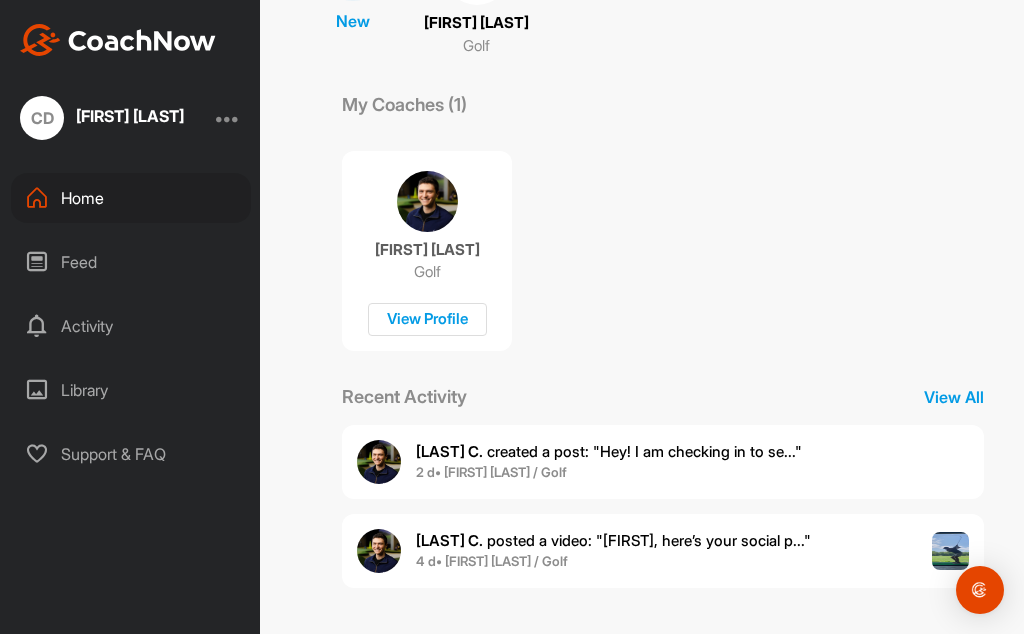click on "[LAST] C.   created a post : "Hey! I am checking in to se..."" at bounding box center (609, 451) 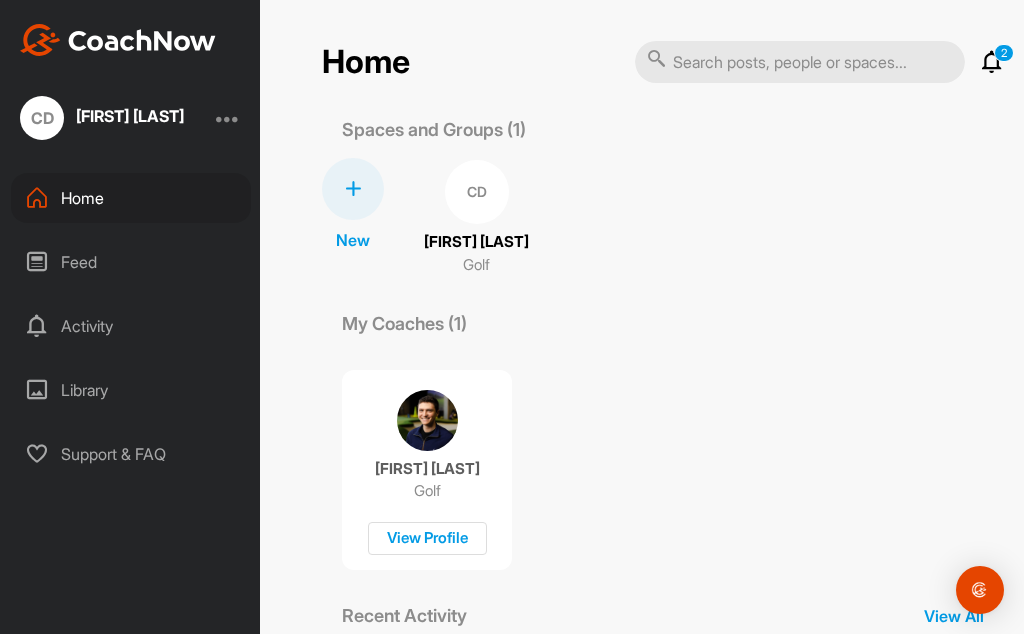 scroll, scrollTop: 219, scrollLeft: 0, axis: vertical 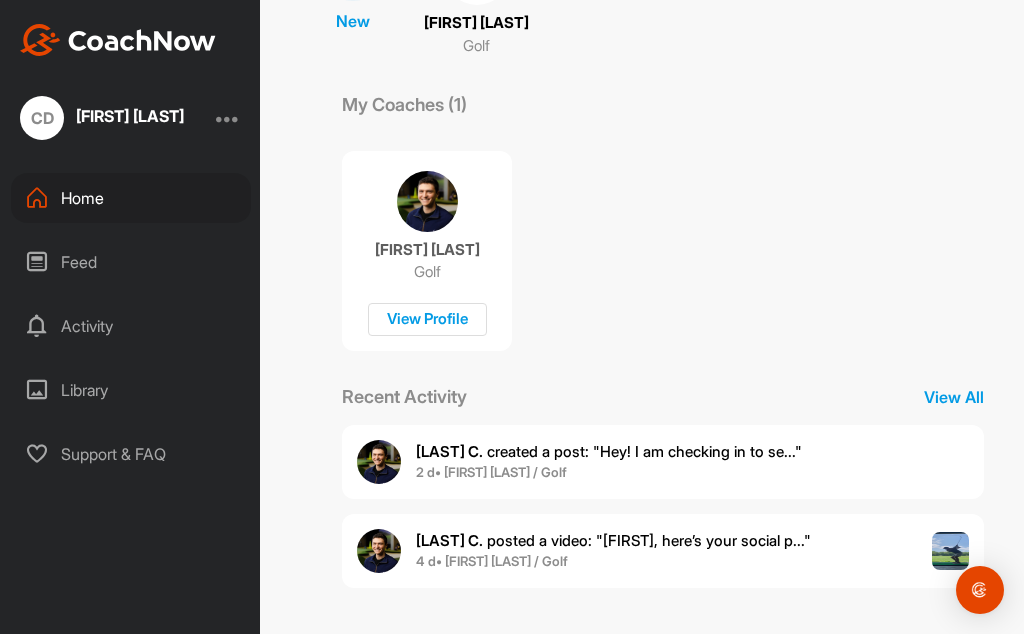 click on "[LAST] C.   posted a video : " Chris, here’s your social p... "" at bounding box center [613, 540] 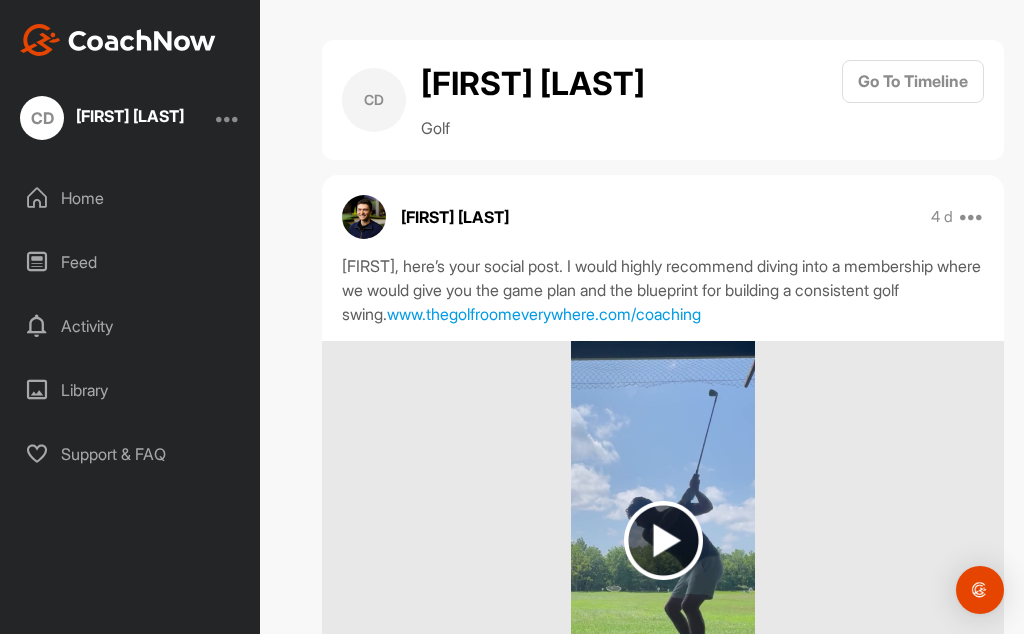 scroll, scrollTop: 200, scrollLeft: 0, axis: vertical 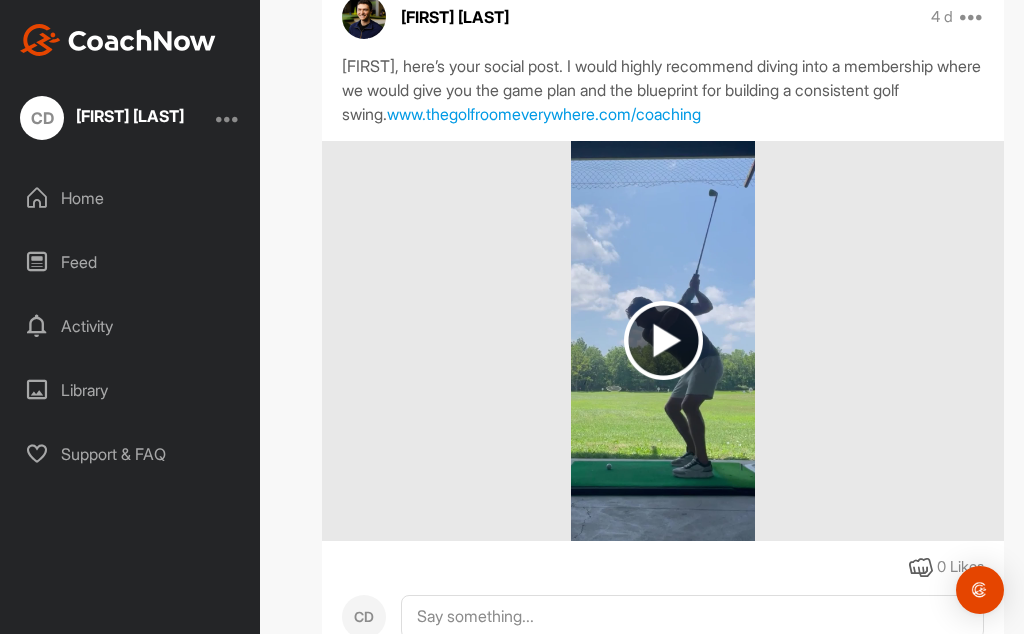 click at bounding box center [663, 340] 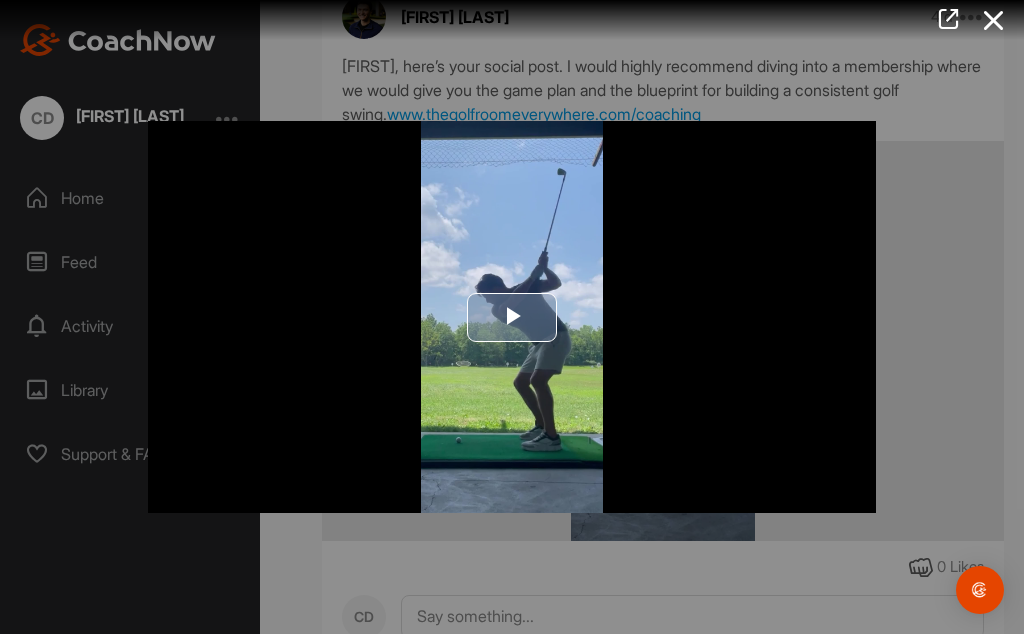 drag, startPoint x: 479, startPoint y: 333, endPoint x: 480, endPoint y: 346, distance: 13.038404 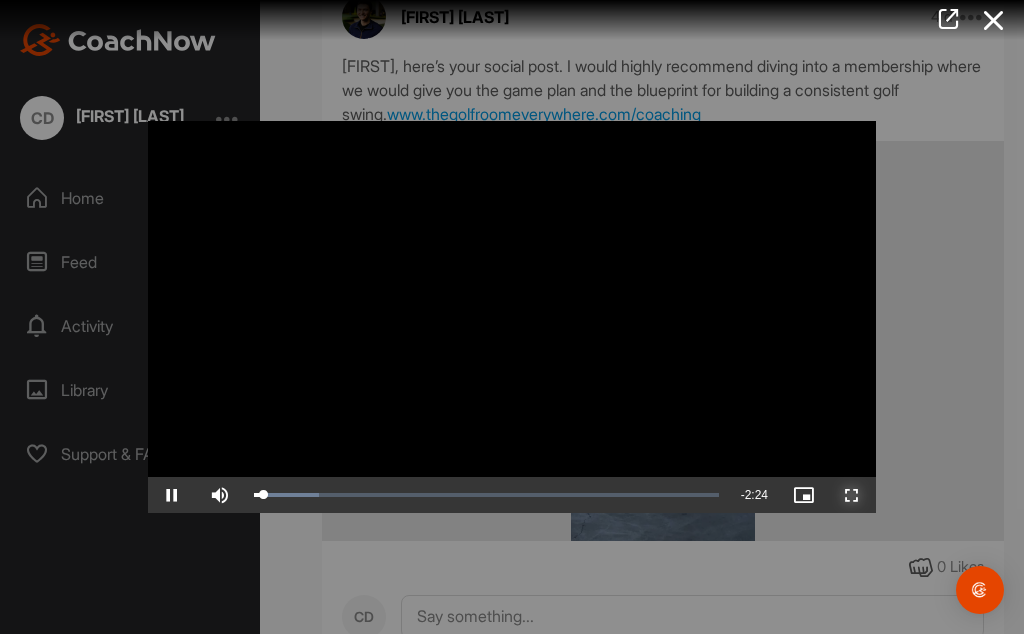 click at bounding box center (852, 495) 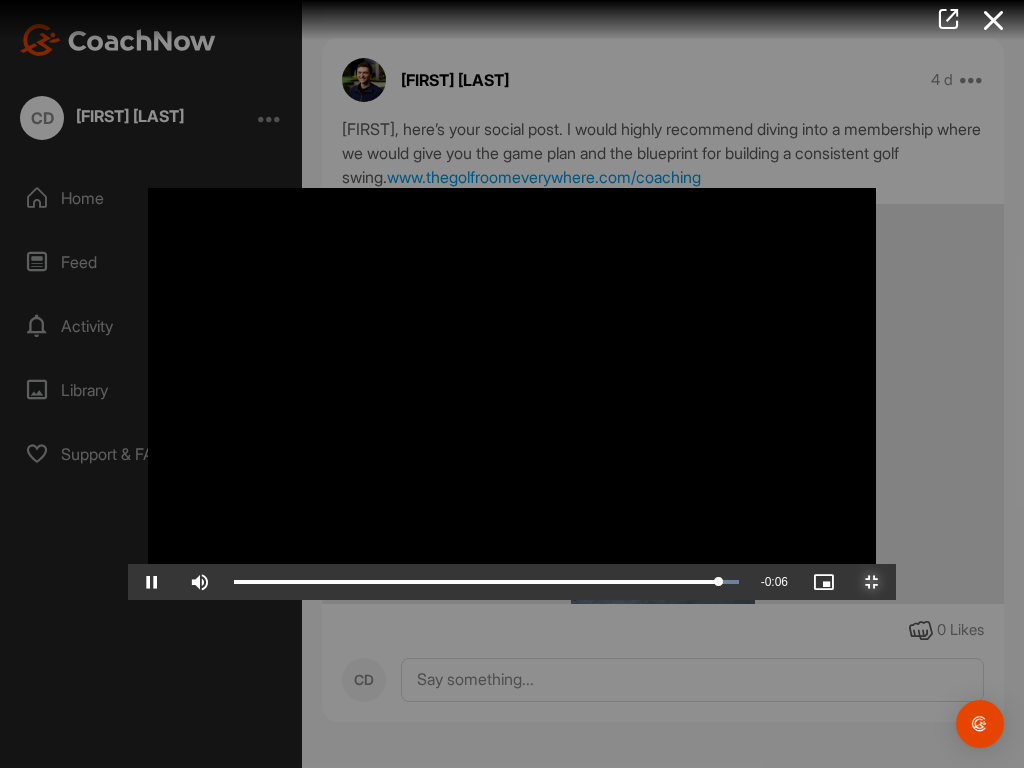 click at bounding box center (872, 582) 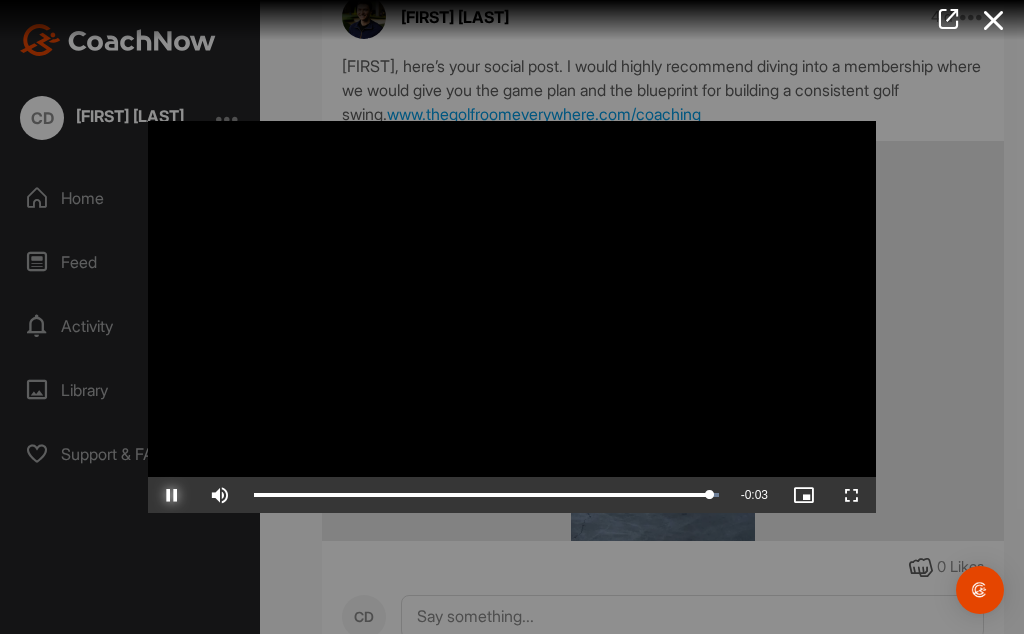 click at bounding box center [172, 495] 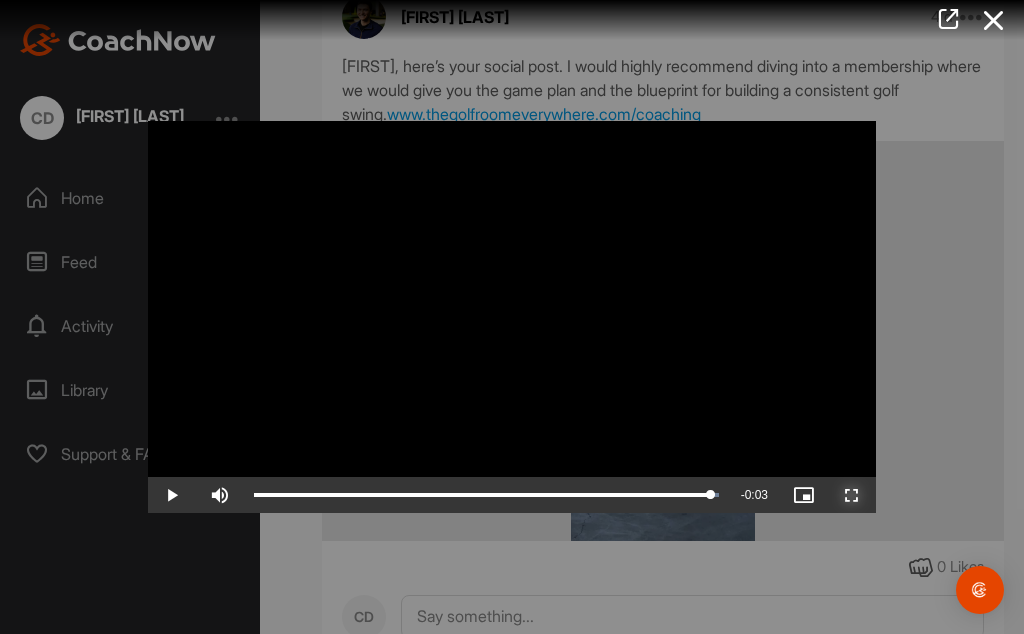 click at bounding box center (852, 495) 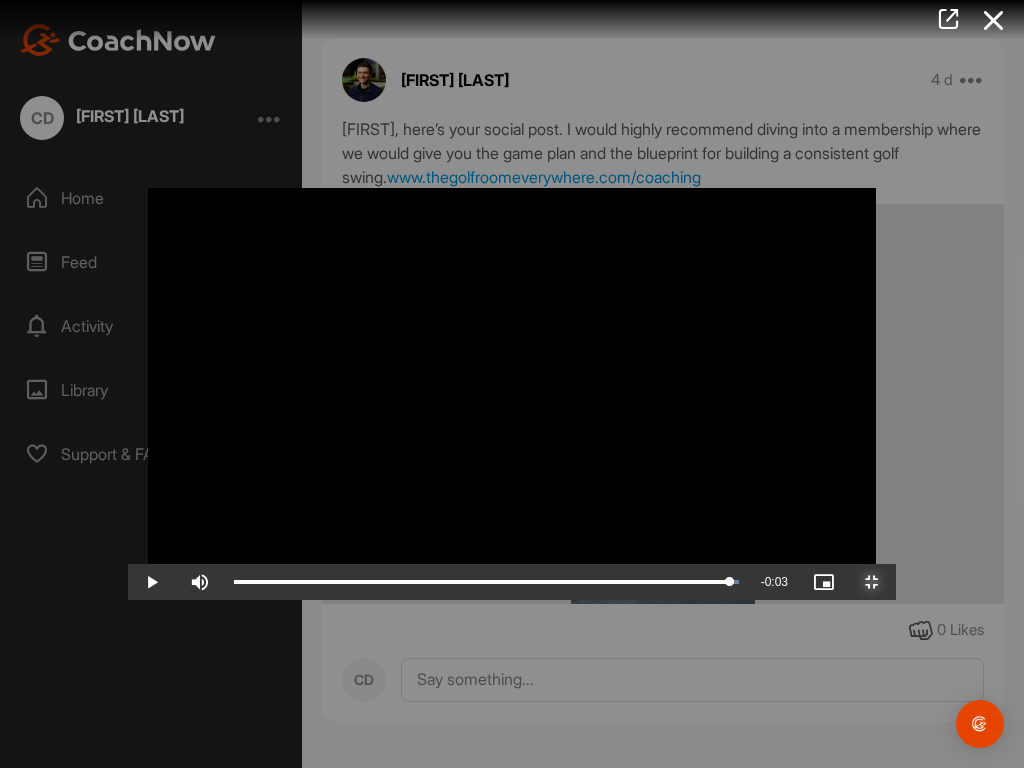 click at bounding box center (872, 582) 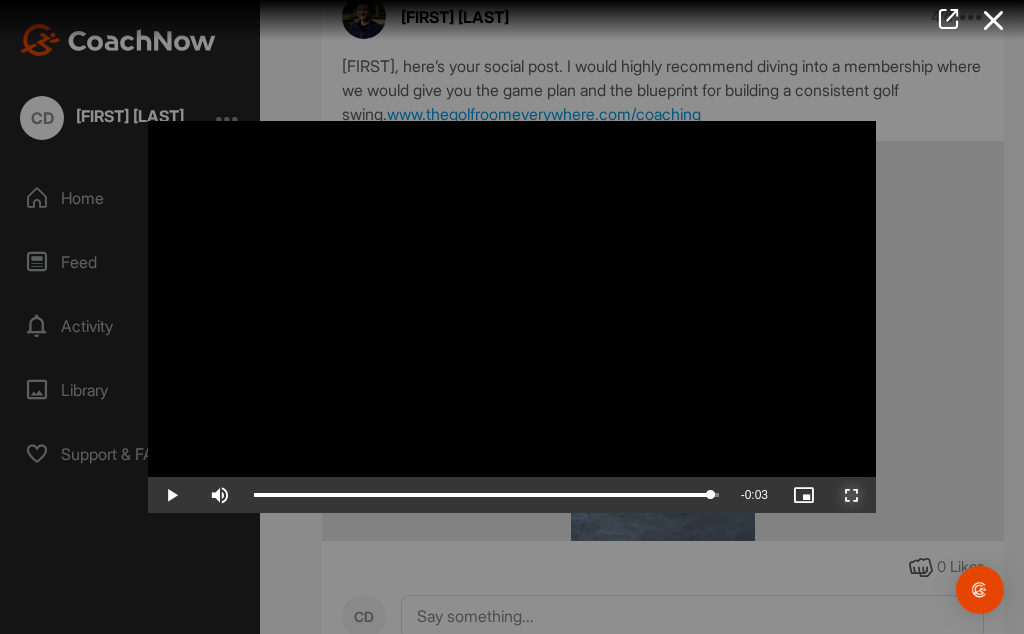 click at bounding box center (852, 495) 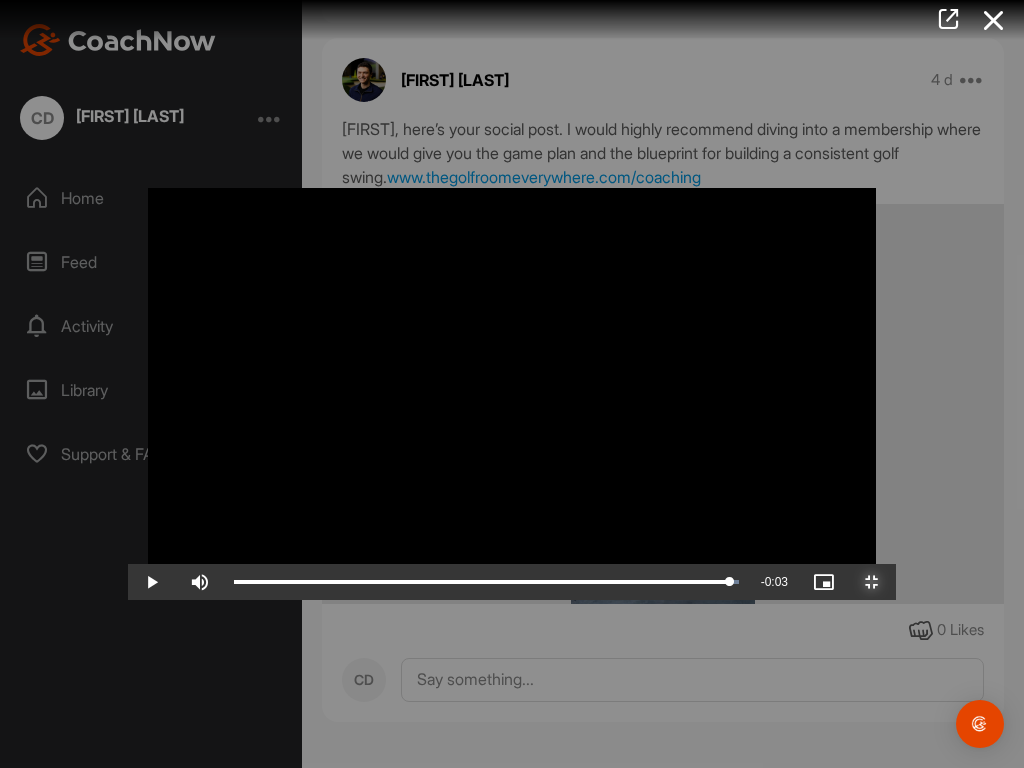 click at bounding box center (872, 582) 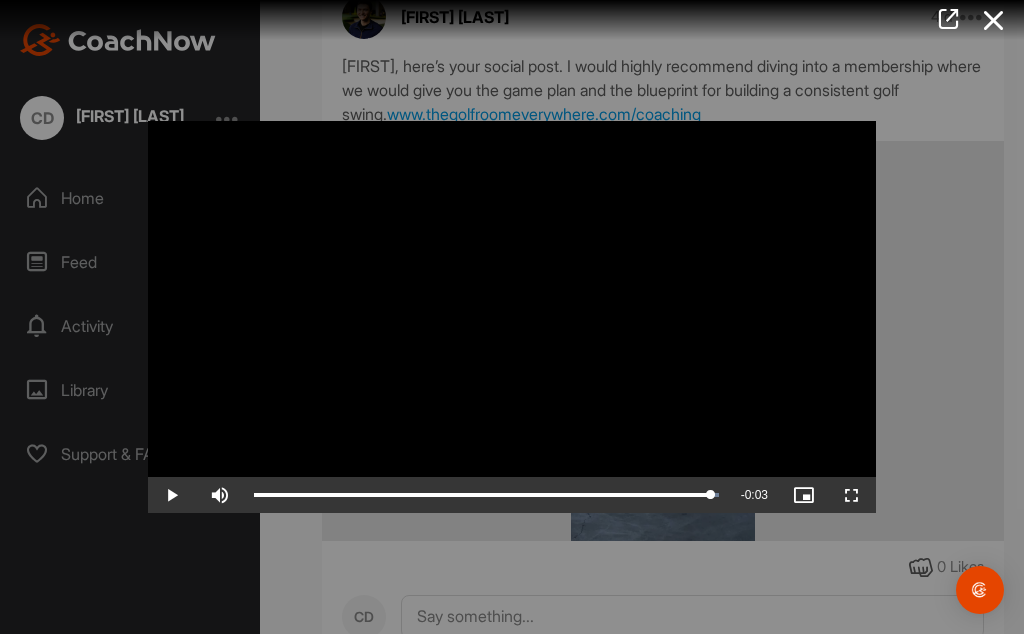 click at bounding box center (512, 317) 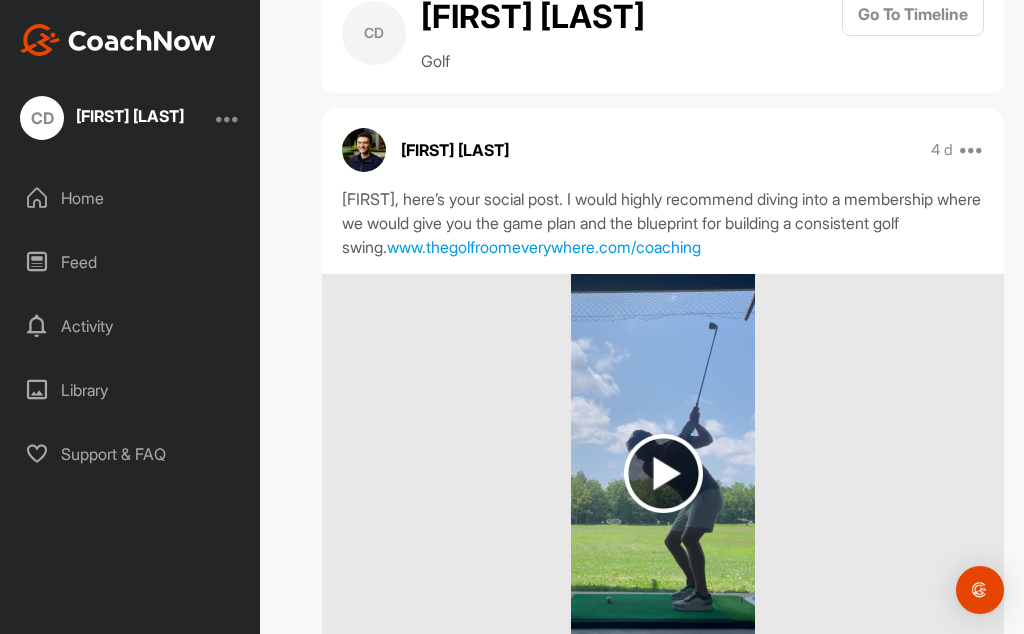 scroll, scrollTop: 367, scrollLeft: 0, axis: vertical 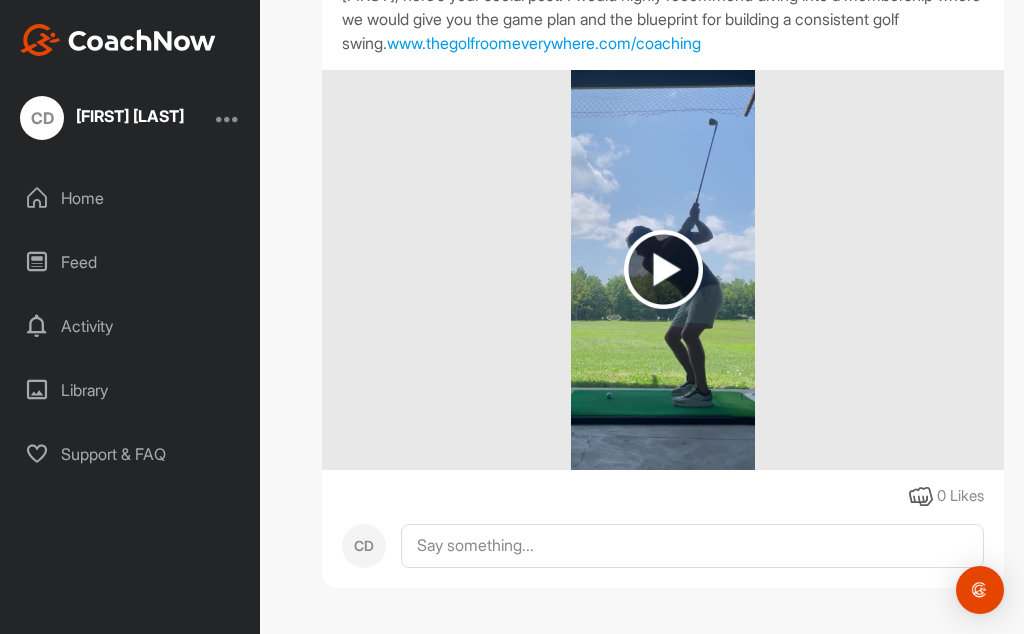 click at bounding box center (663, 270) 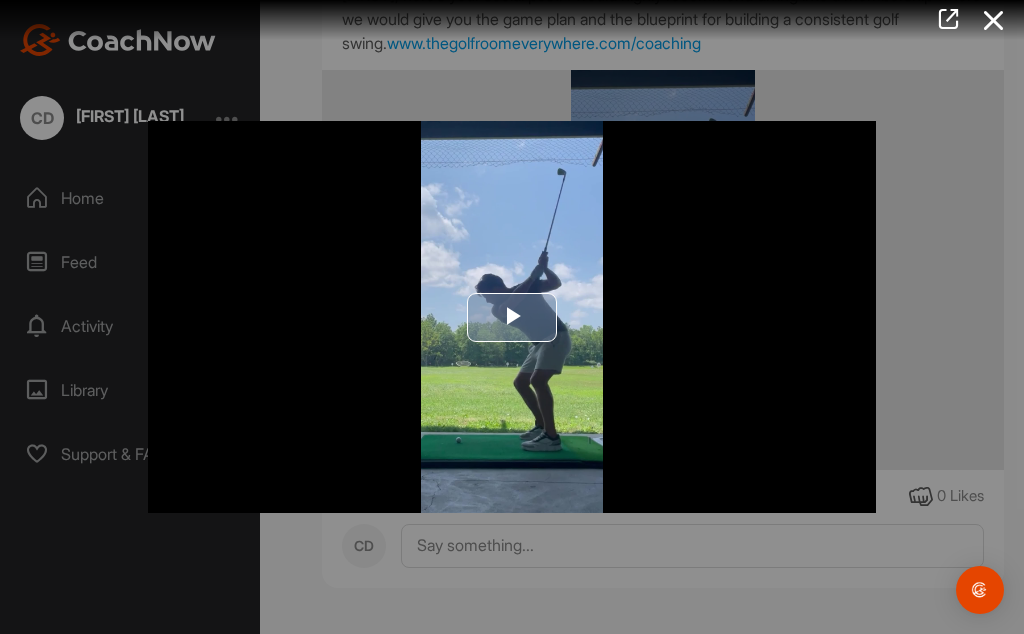 click at bounding box center [512, 317] 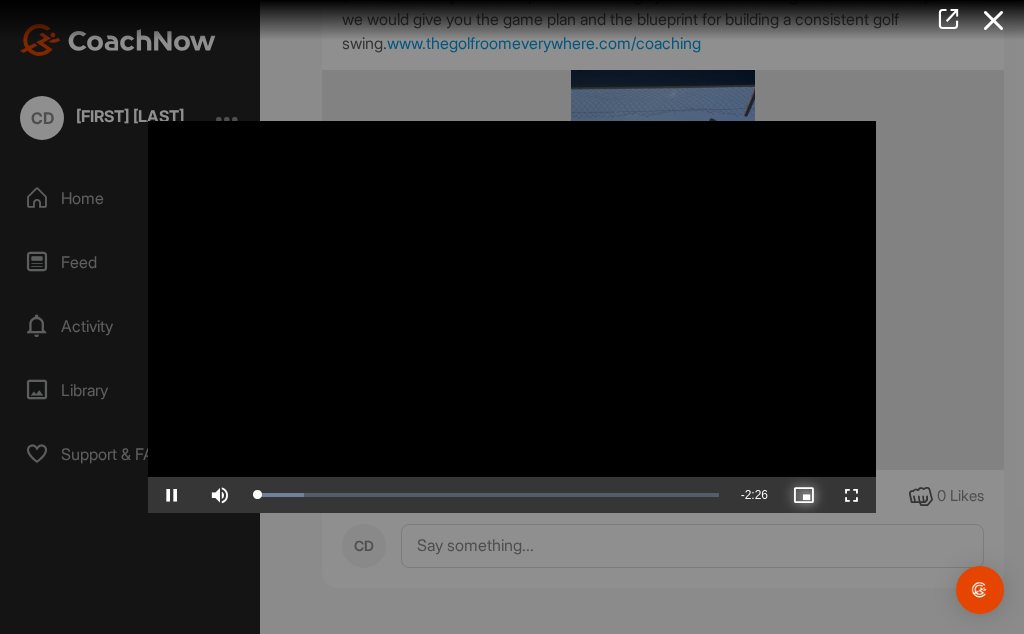 click at bounding box center [804, 495] 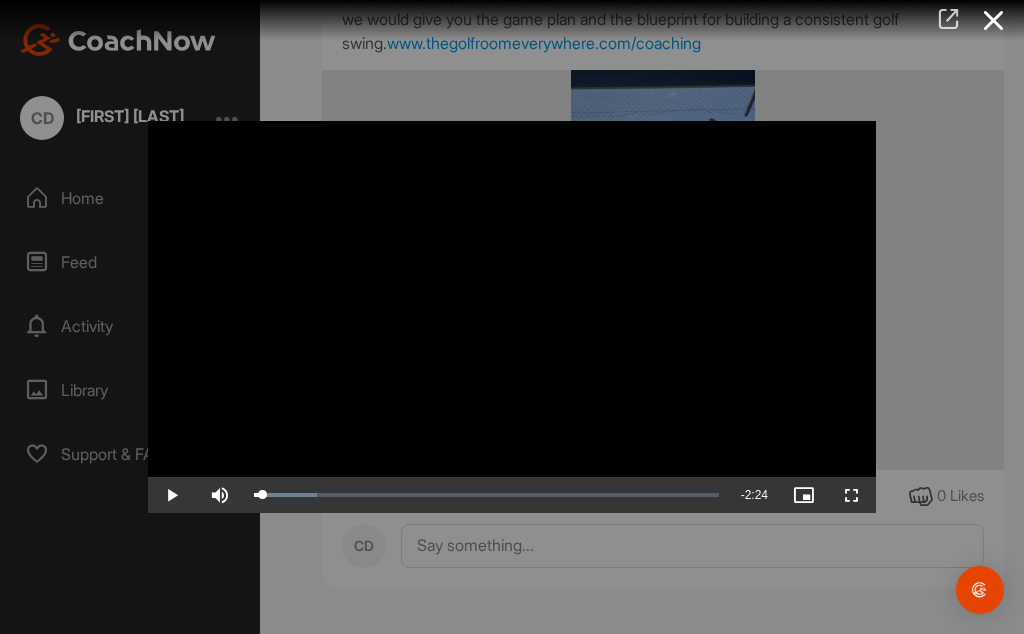 click at bounding box center [948, 19] 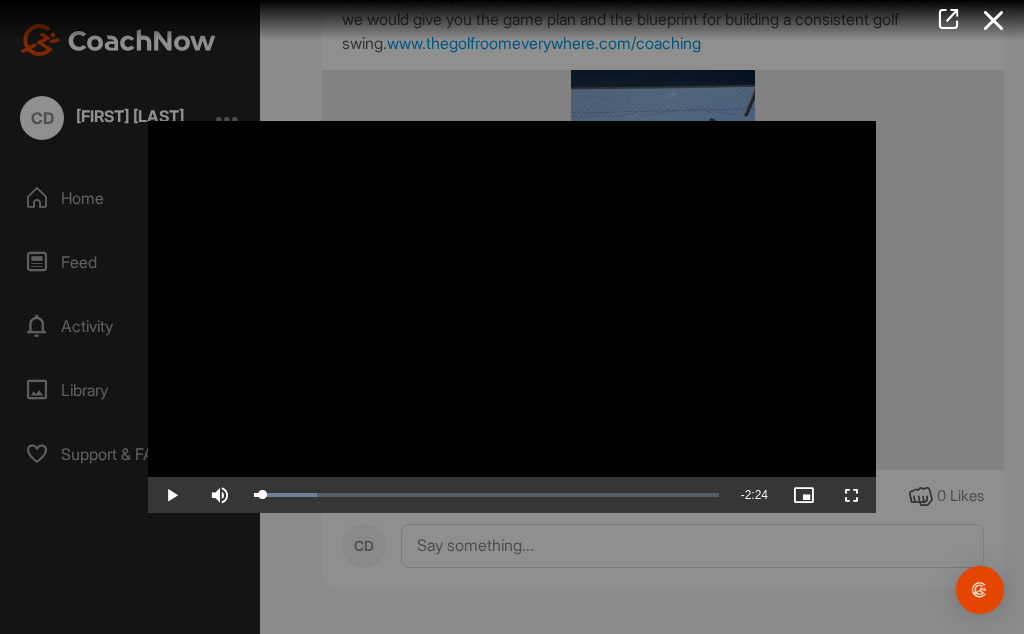 click at bounding box center (512, 317) 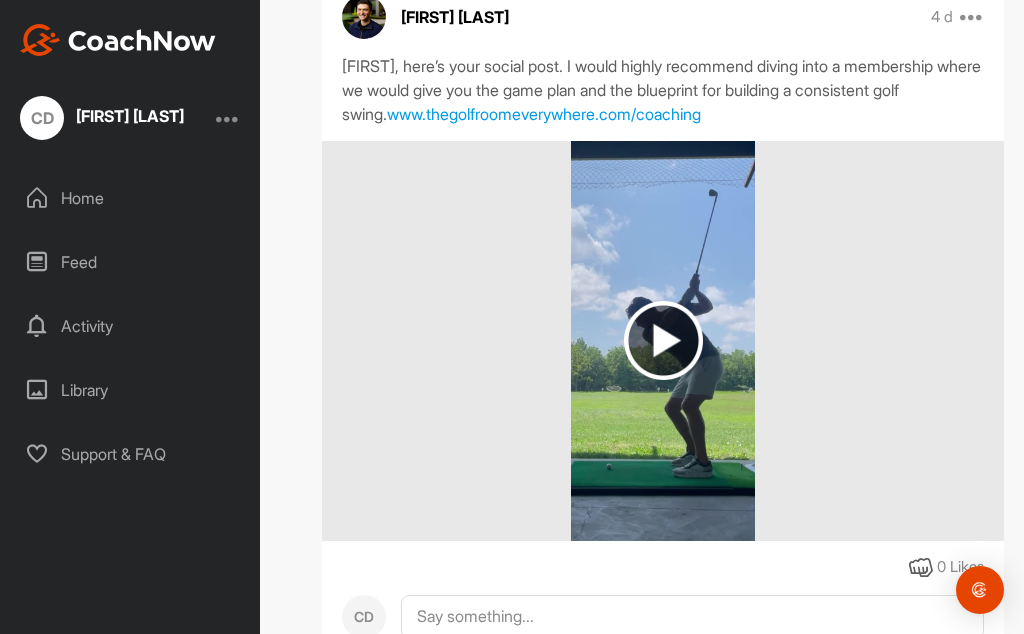scroll, scrollTop: 300, scrollLeft: 0, axis: vertical 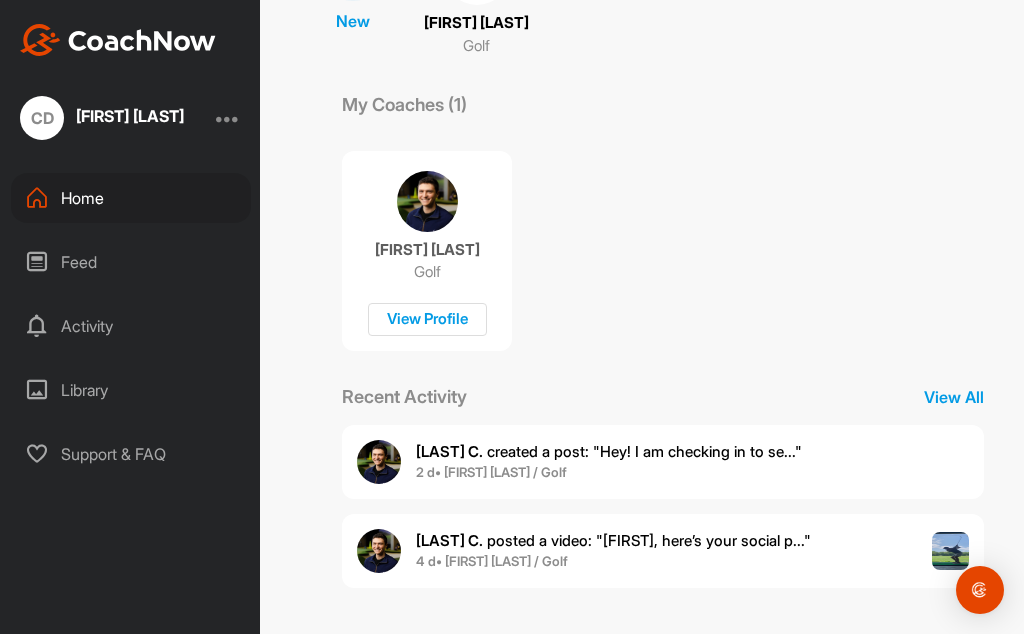 click on "2 d  • [FIRST] [LAST] / Golf" at bounding box center [609, 473] 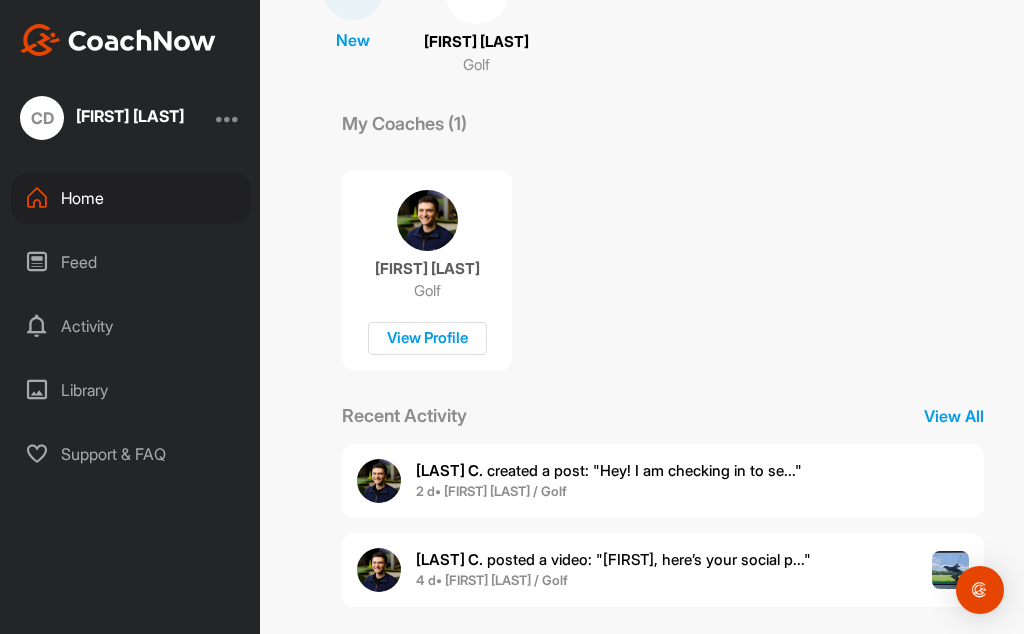 scroll, scrollTop: 219, scrollLeft: 0, axis: vertical 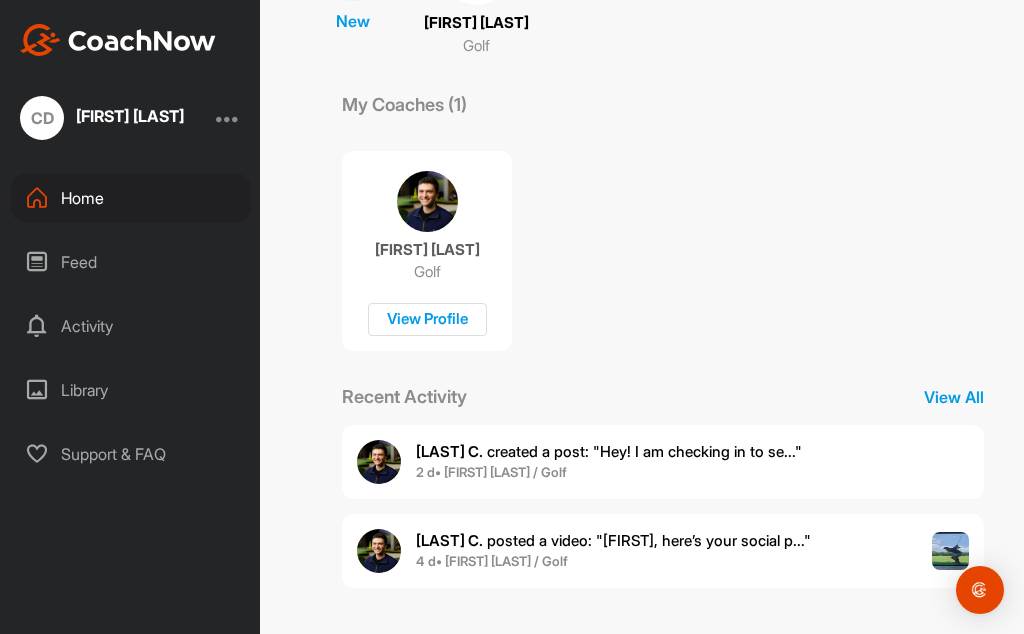 click on "4 d  • [FIRST] [LAST] / Golf" at bounding box center (613, 562) 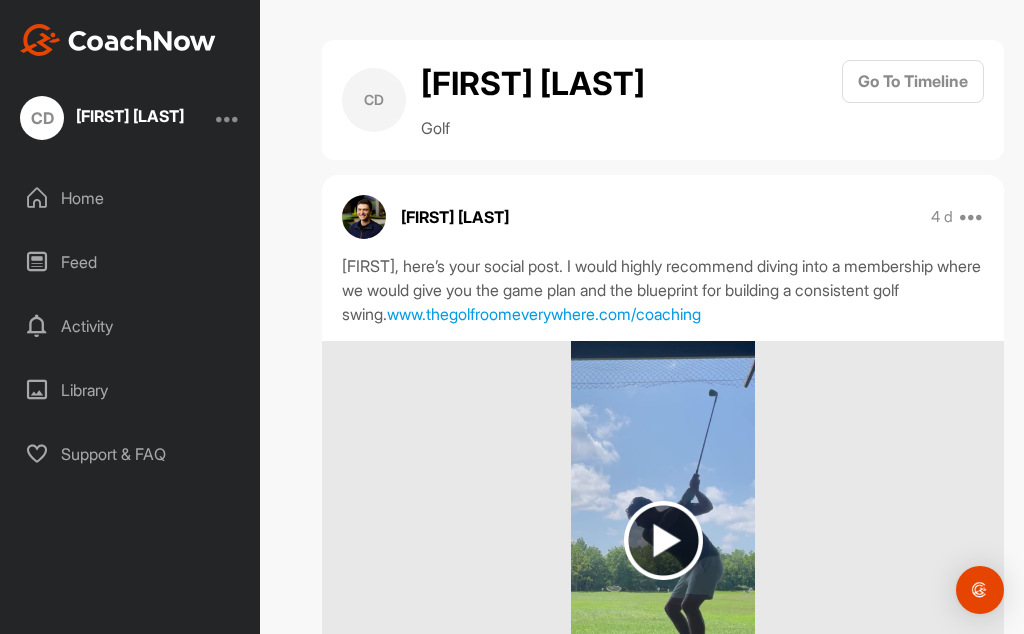 scroll, scrollTop: 100, scrollLeft: 0, axis: vertical 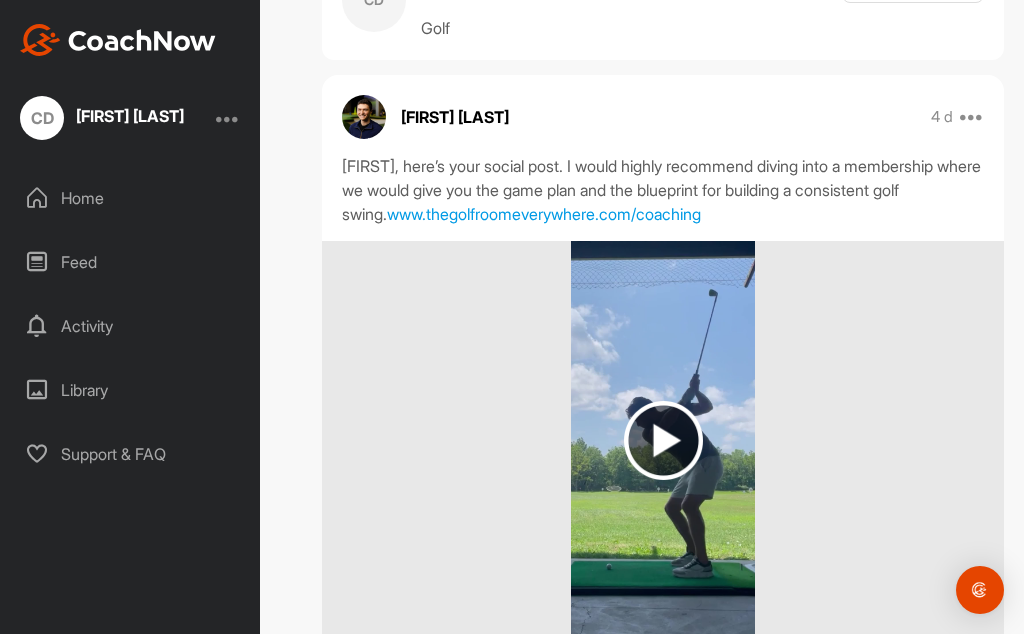 click on "Home Feed Activity Library Support & FAQ" at bounding box center [130, 326] 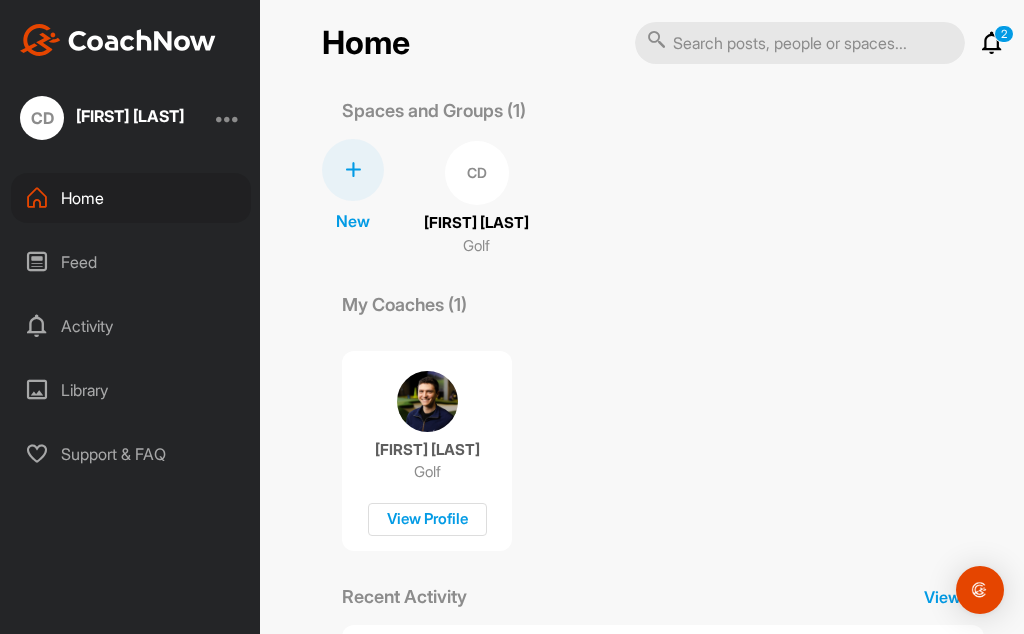 scroll, scrollTop: 0, scrollLeft: 0, axis: both 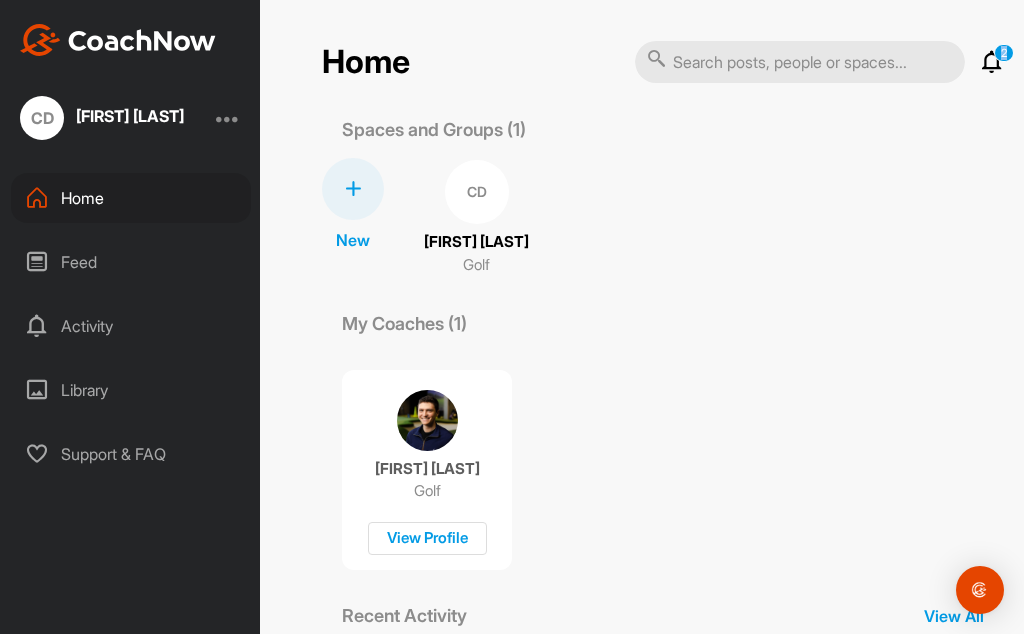 click on "2 Notifications Invitations This Week [LAST] C.   created a post : "Hey! I am checking in to se..." 2 d  • [FIRST] [LAST] / Golf [LAST] C.   posted a video : " Chris, here’s your social p... " 4 d  • [FIRST] [LAST]   View All" at bounding box center (992, 62) 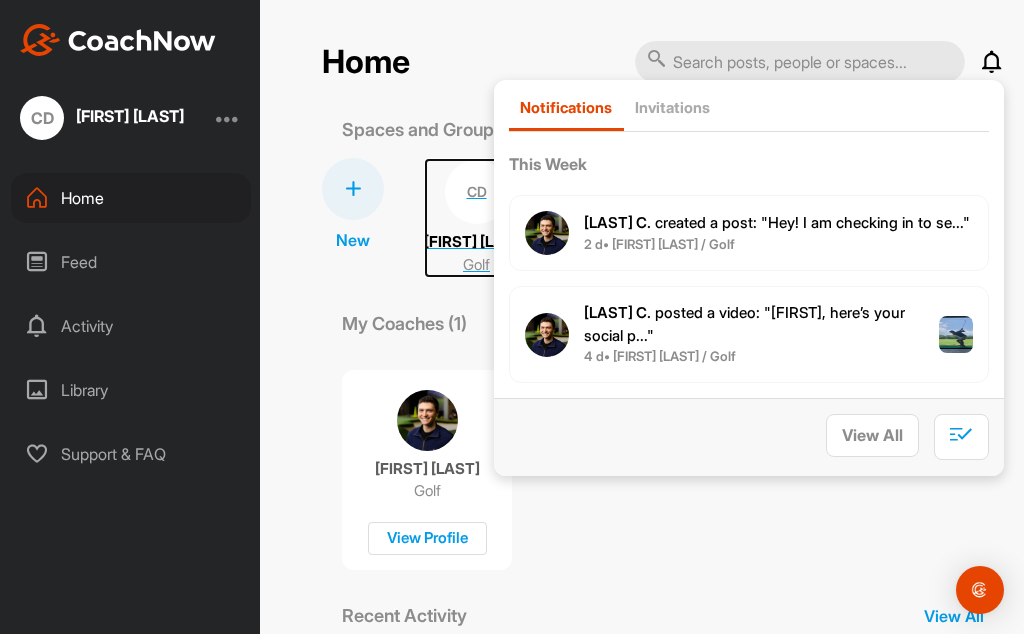 click on "New New Space New Group CD [FIRST] [LAST] Golf" at bounding box center [663, 218] 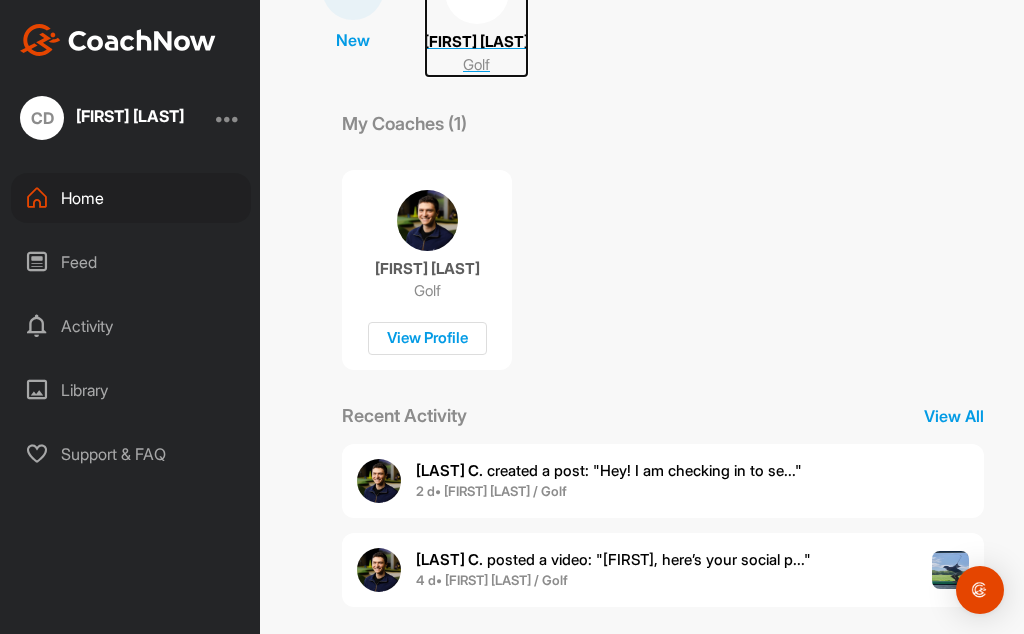 scroll, scrollTop: 219, scrollLeft: 0, axis: vertical 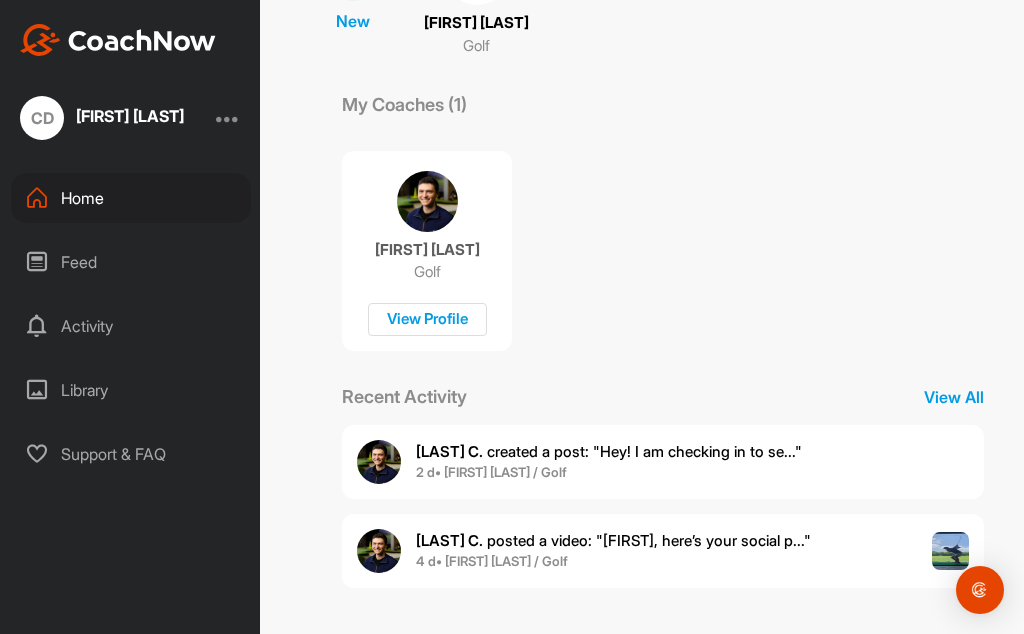 click on "4 d  • [FIRST] [LAST] / Golf" at bounding box center (613, 562) 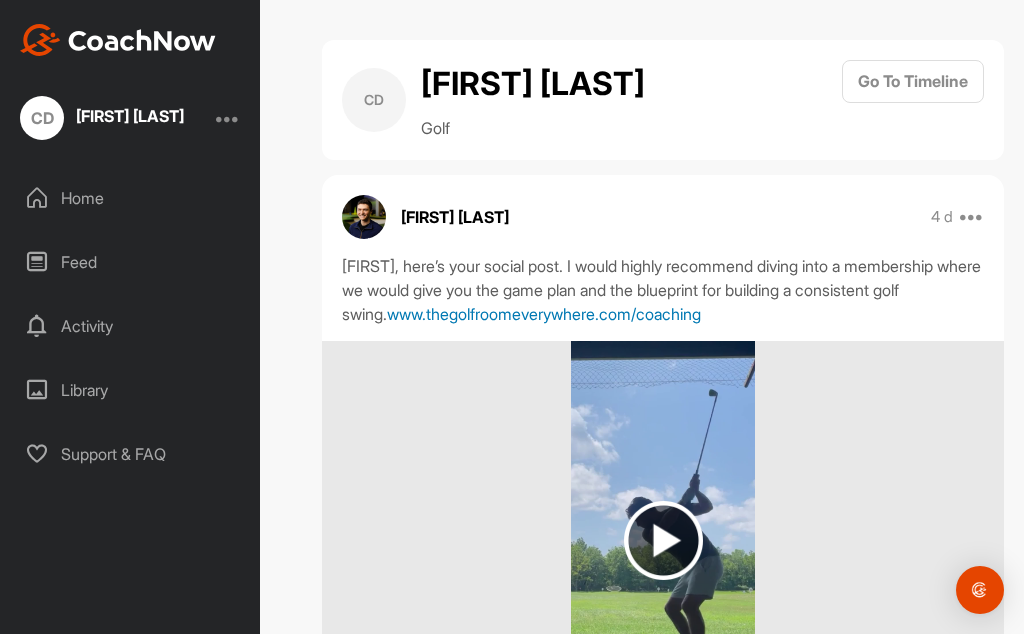 click on "www.thegolfroomeverywhere.com/coaching" at bounding box center [544, 314] 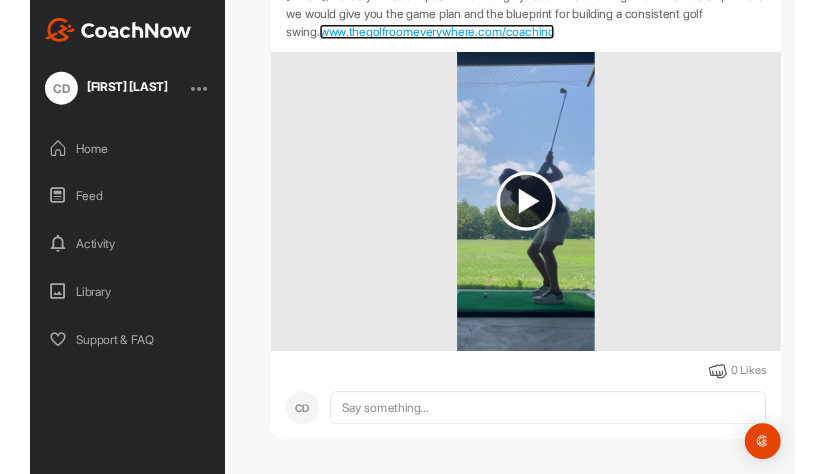 scroll, scrollTop: 367, scrollLeft: 0, axis: vertical 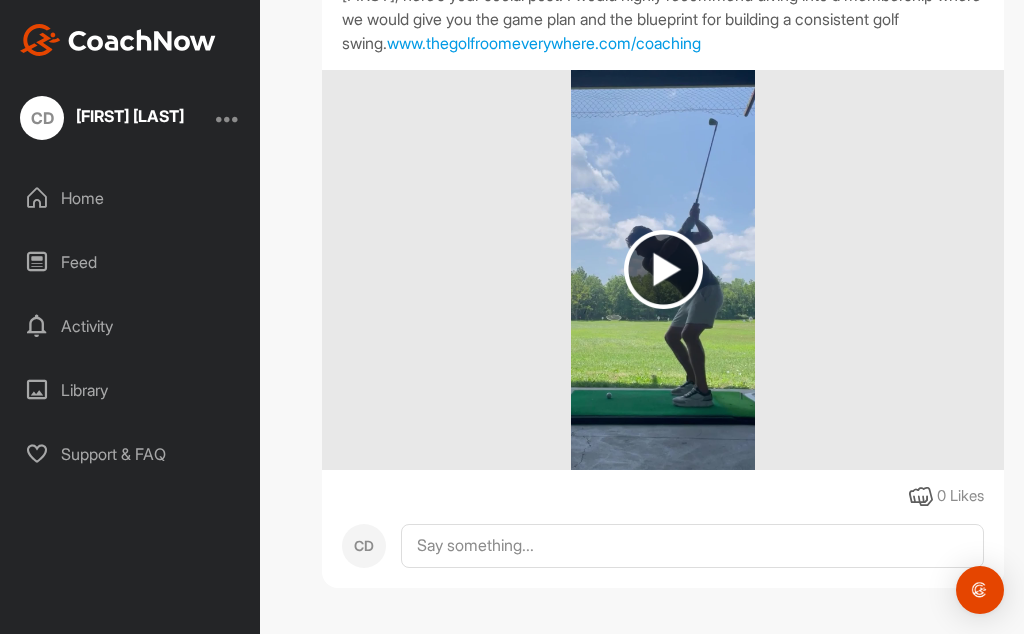 click at bounding box center (663, 270) 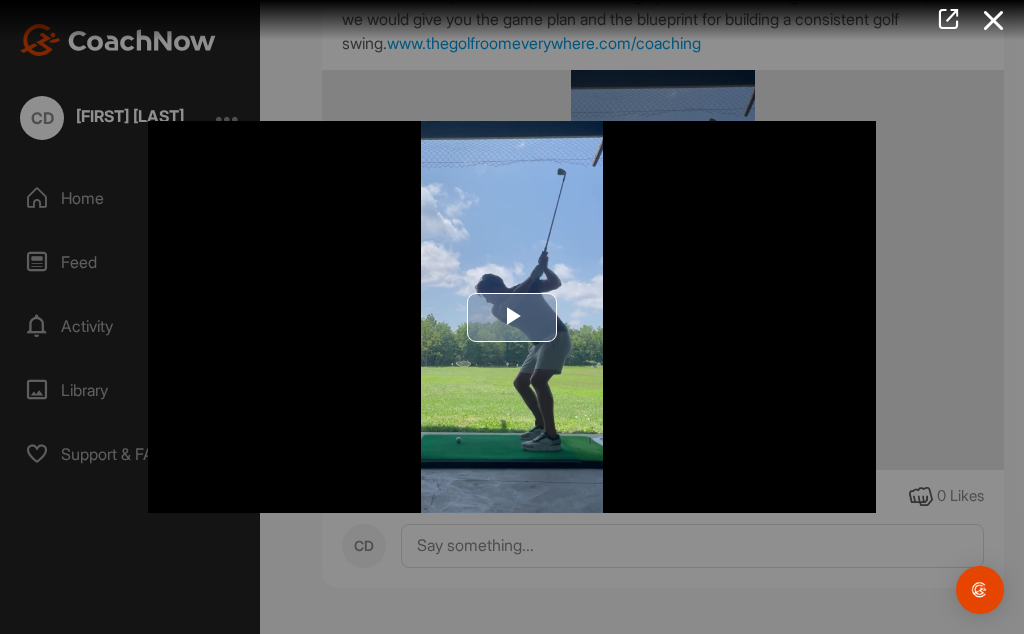 click at bounding box center [512, 317] 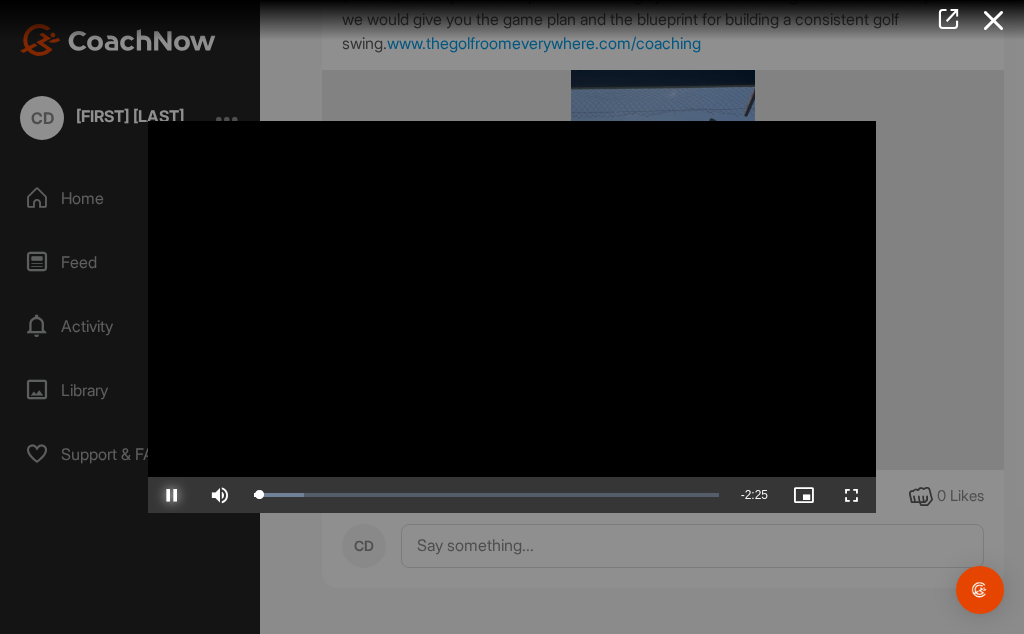 drag, startPoint x: 534, startPoint y: 334, endPoint x: 160, endPoint y: 497, distance: 407.9767 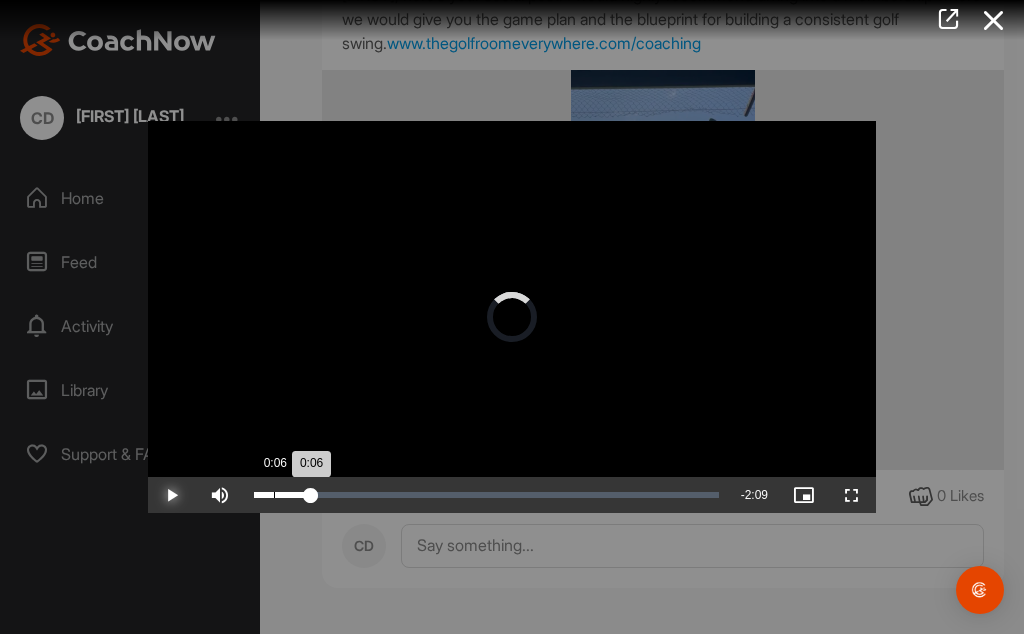drag, startPoint x: 327, startPoint y: 496, endPoint x: 264, endPoint y: 497, distance: 63.007935 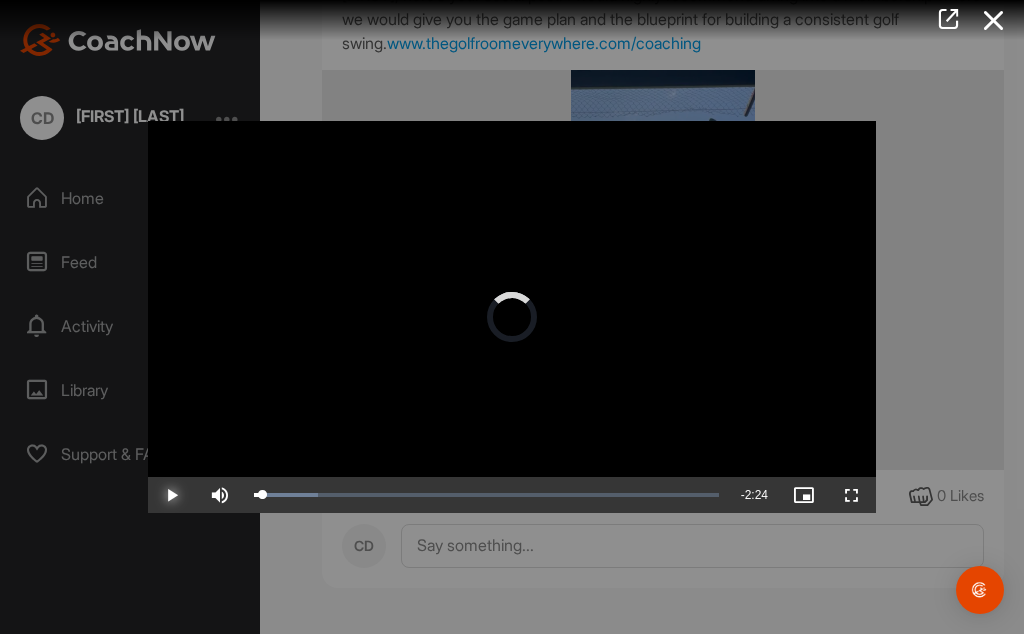 drag, startPoint x: 263, startPoint y: 491, endPoint x: 232, endPoint y: 493, distance: 31.06445 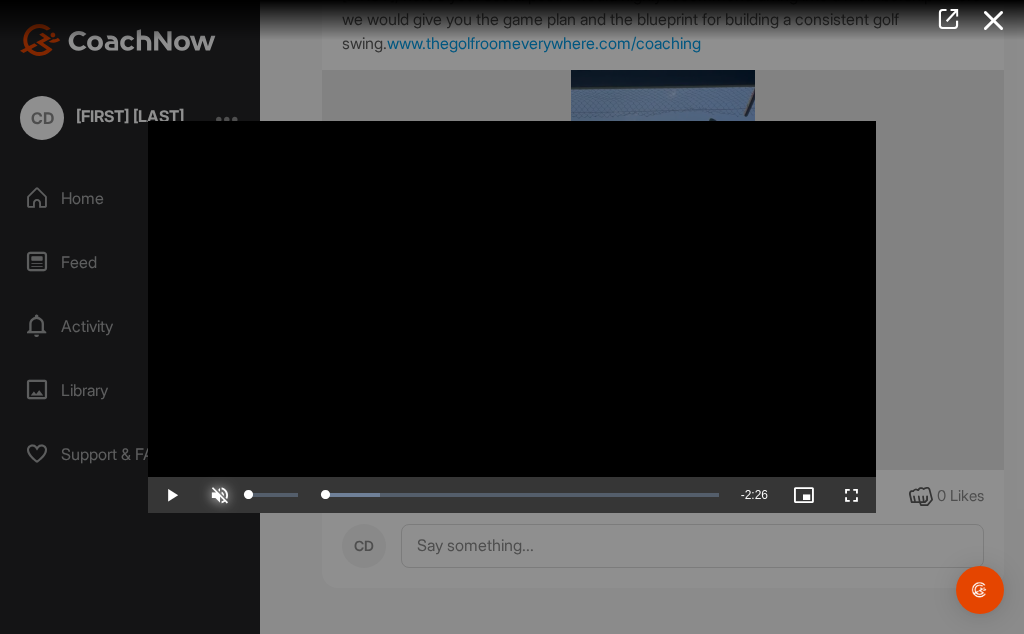 click at bounding box center (220, 495) 